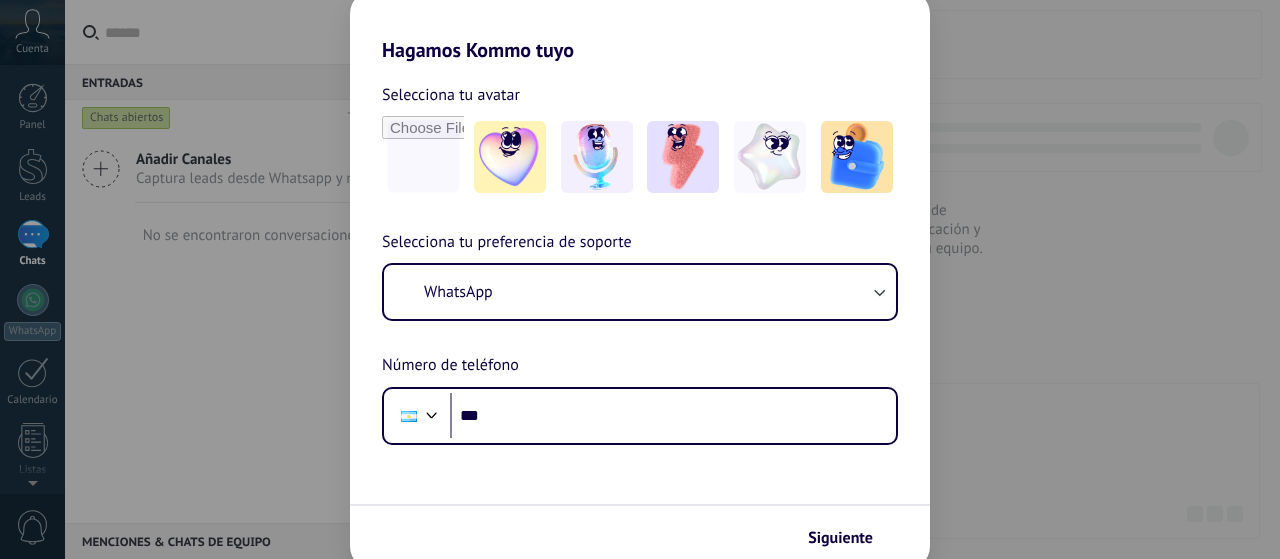 scroll, scrollTop: 0, scrollLeft: 0, axis: both 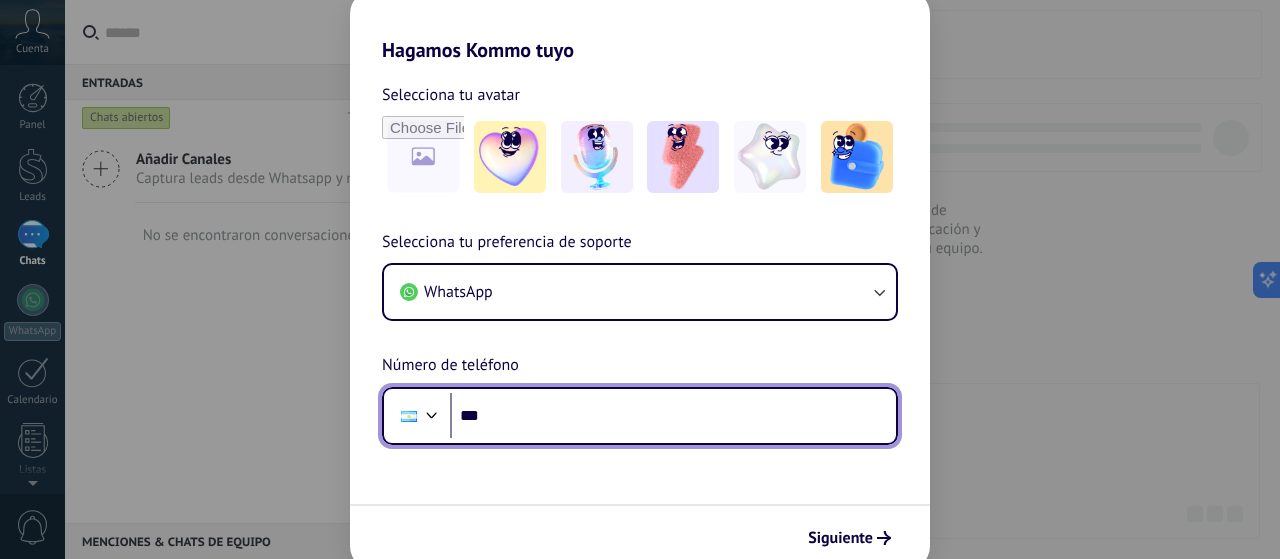 click on "***" at bounding box center (673, 416) 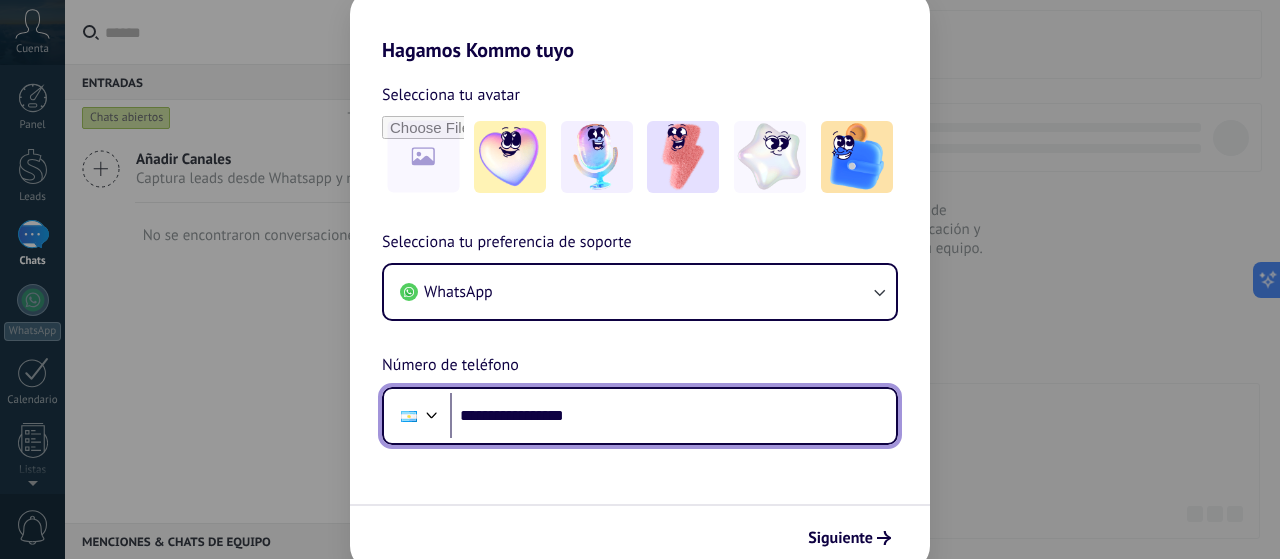 type on "**********" 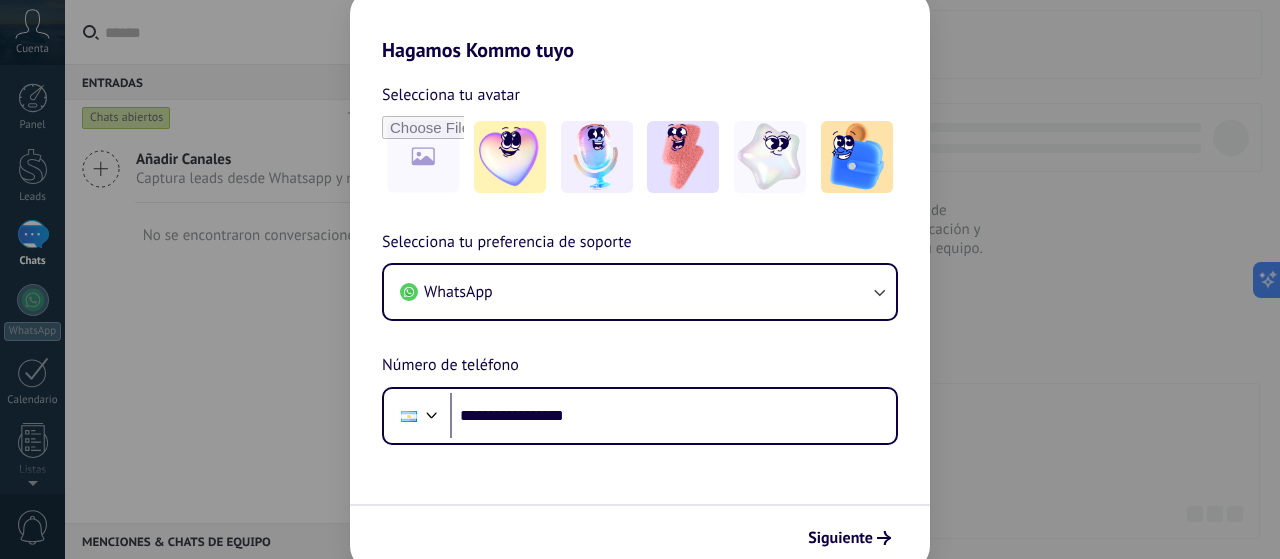 drag, startPoint x: 839, startPoint y: 513, endPoint x: 836, endPoint y: 546, distance: 33.13608 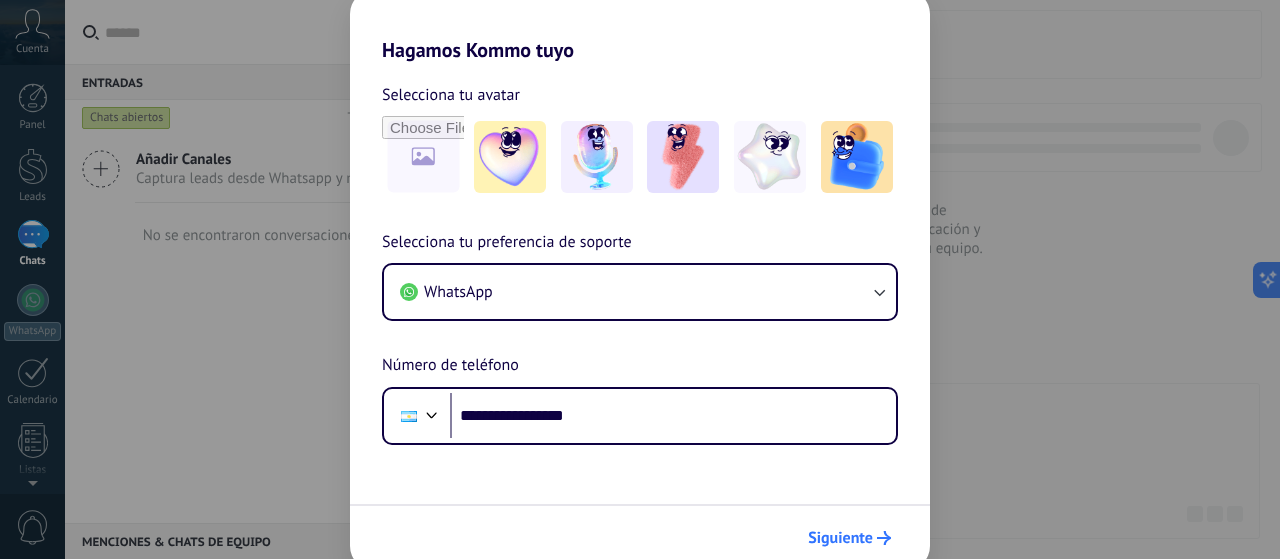 click on "Siguiente" at bounding box center (840, 538) 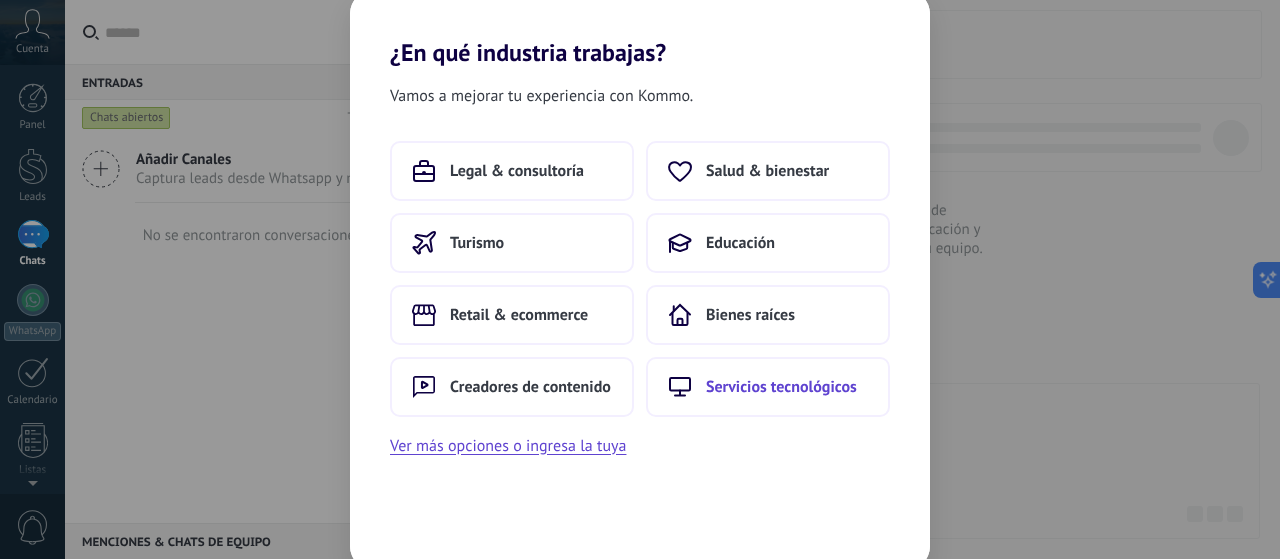 click on "Servicios tecnológicos" at bounding box center (768, 387) 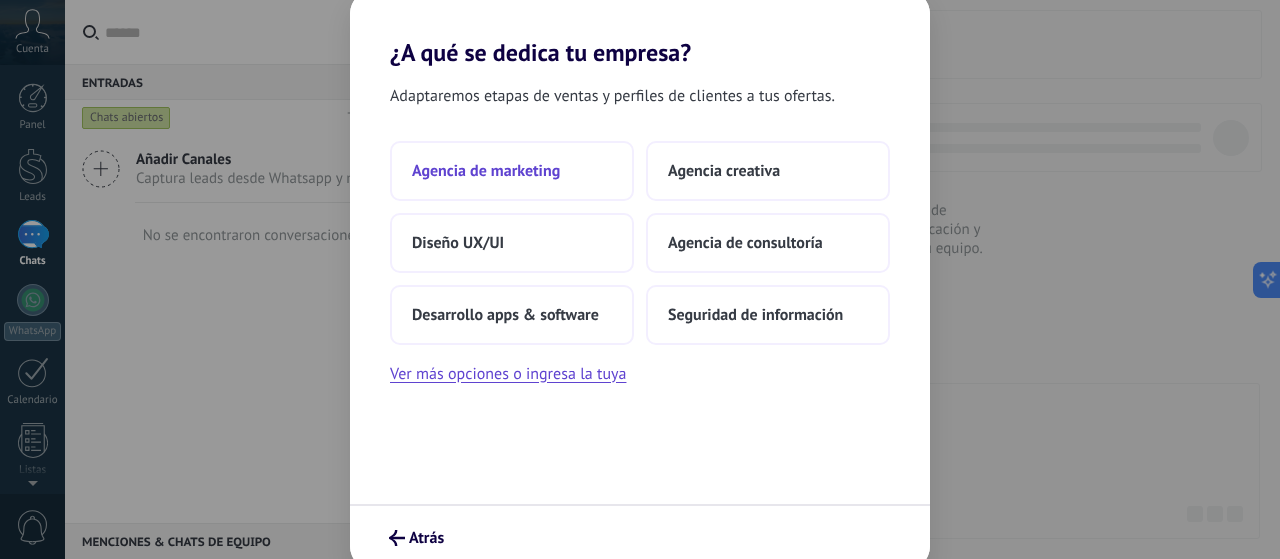 click on "Agencia de marketing" at bounding box center [512, 171] 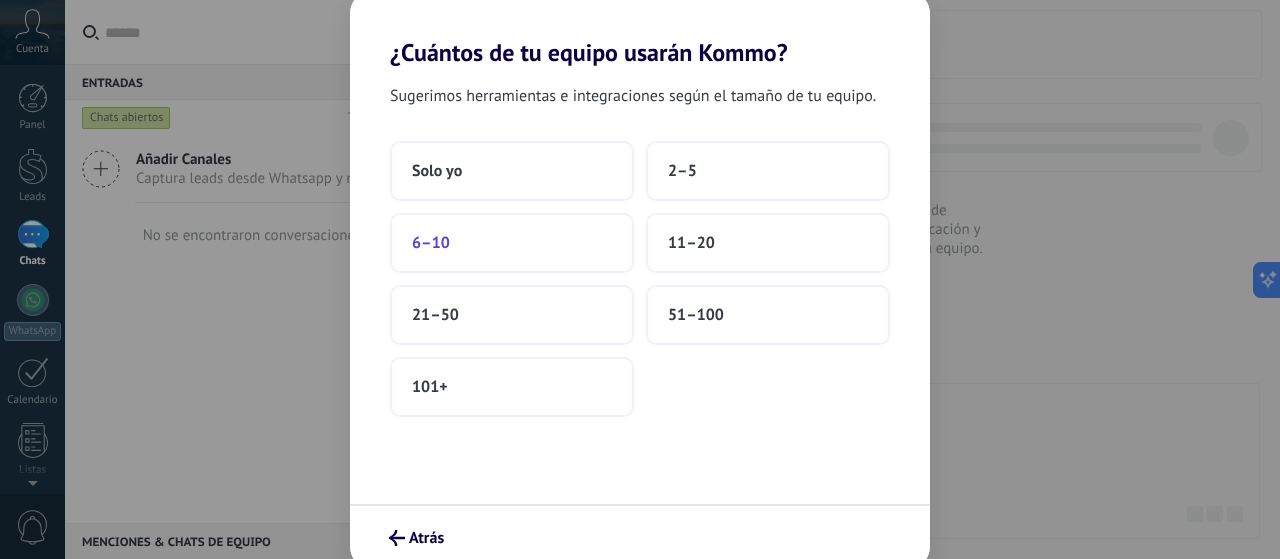click on "6–10" at bounding box center (512, 243) 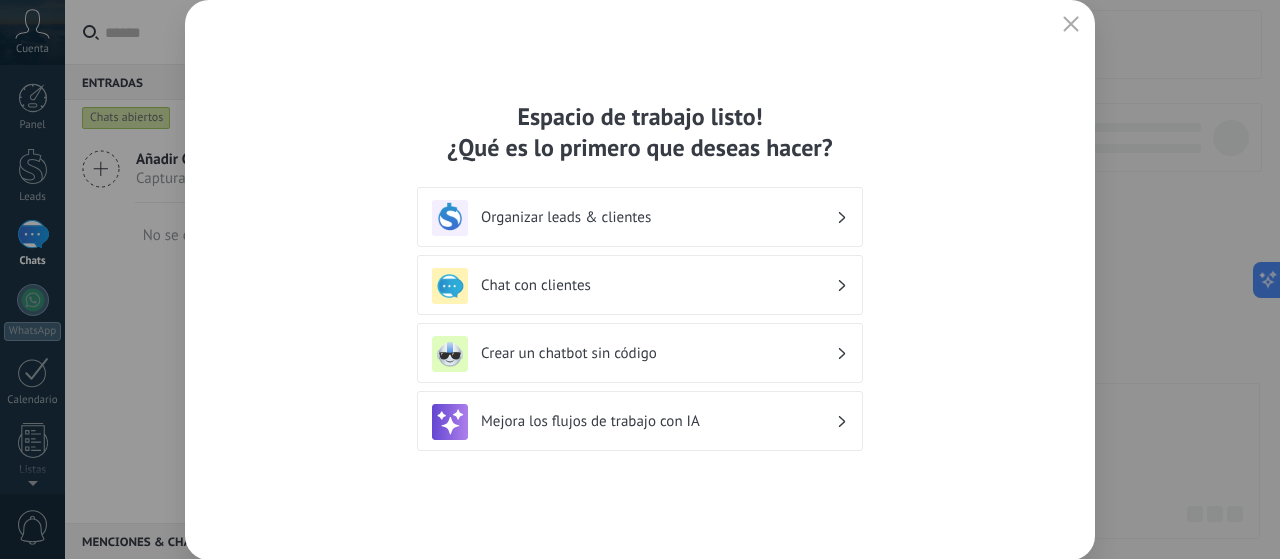click on "Organizar leads & clientes" at bounding box center (658, 217) 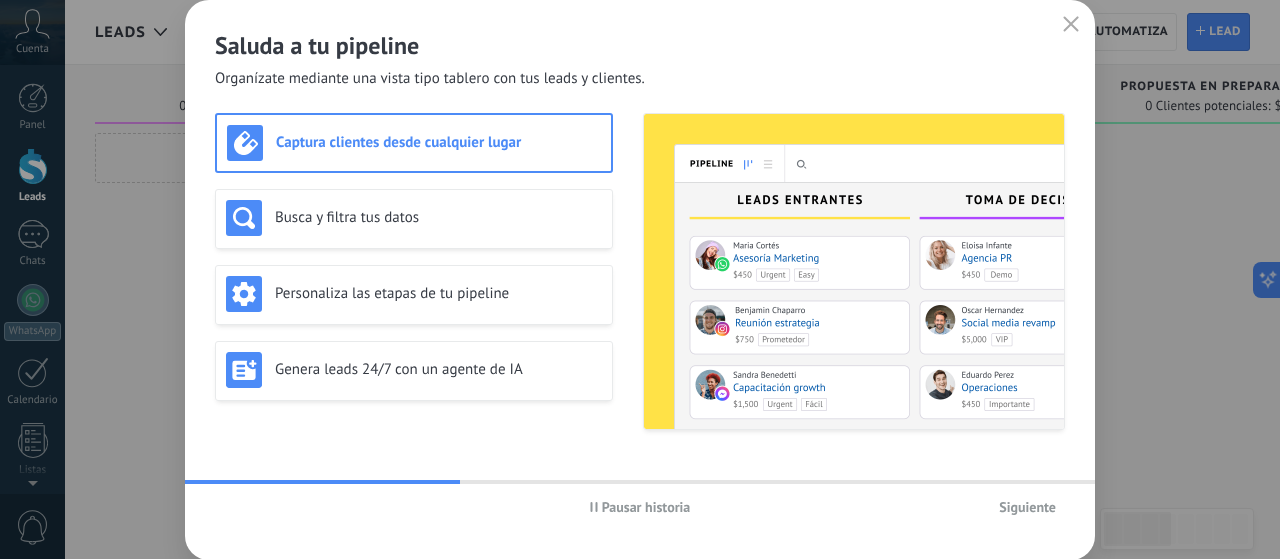 click on "Siguiente" at bounding box center (1027, 507) 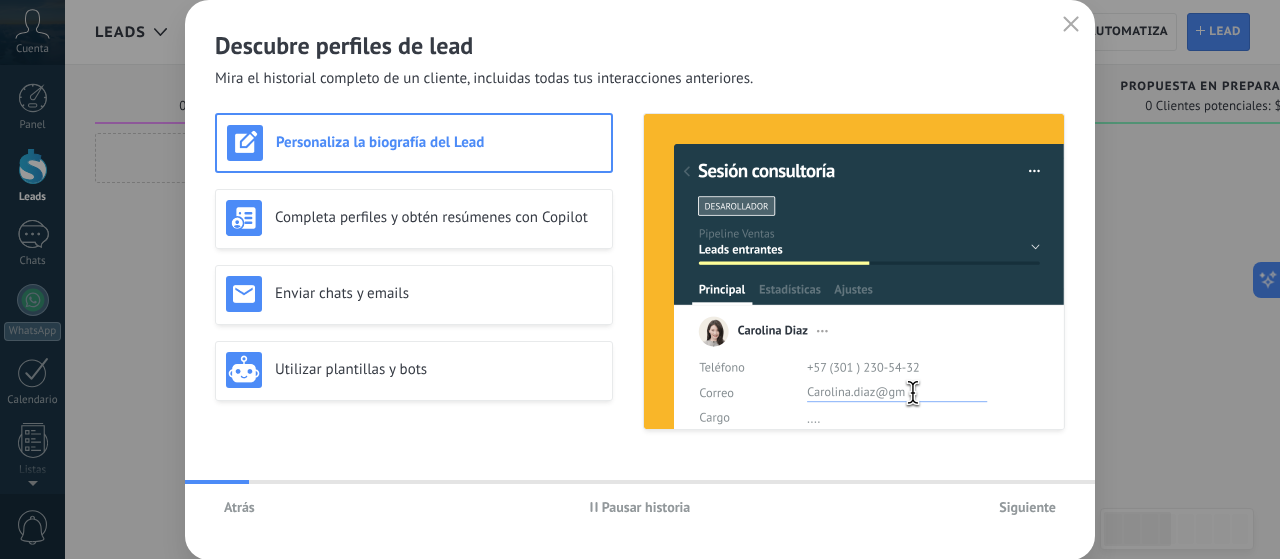 click on "Siguiente" at bounding box center (1027, 507) 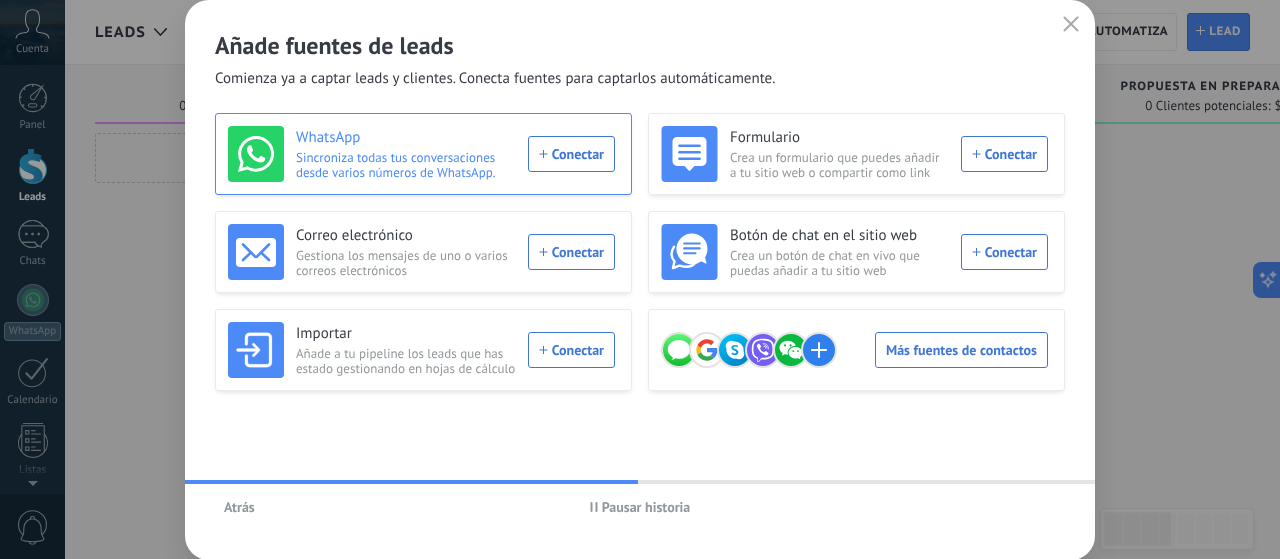 drag, startPoint x: 565, startPoint y: 156, endPoint x: 573, endPoint y: 237, distance: 81.394104 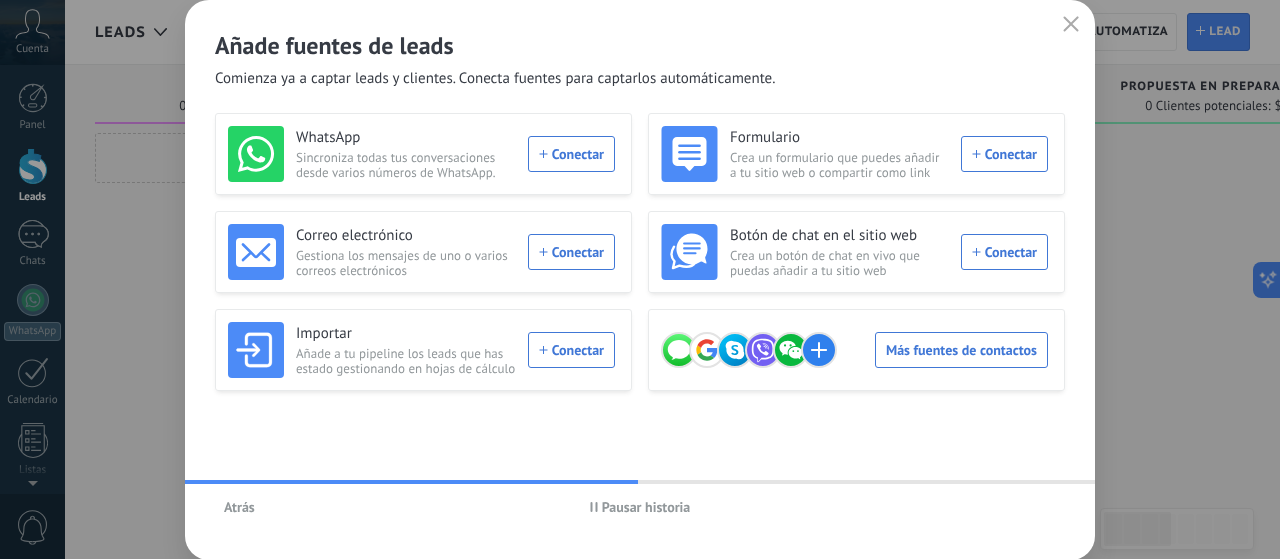click on "WhatsApp Sincroniza todas tus conversaciones desde varios números de WhatsApp. Conectar" at bounding box center (421, 154) 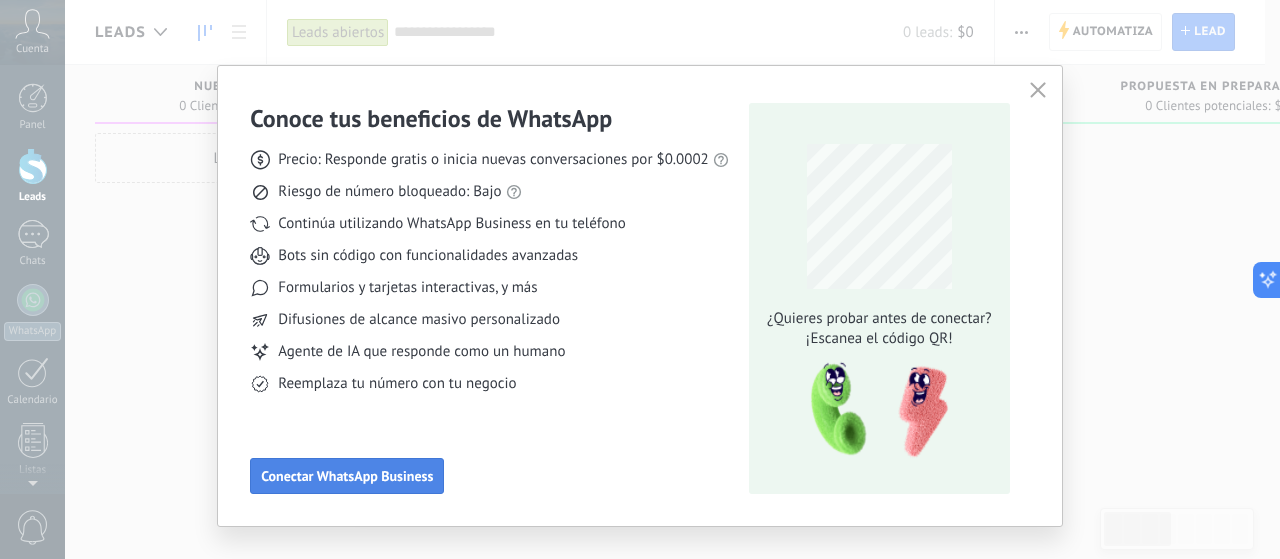 click on "Conectar WhatsApp Business" at bounding box center (347, 476) 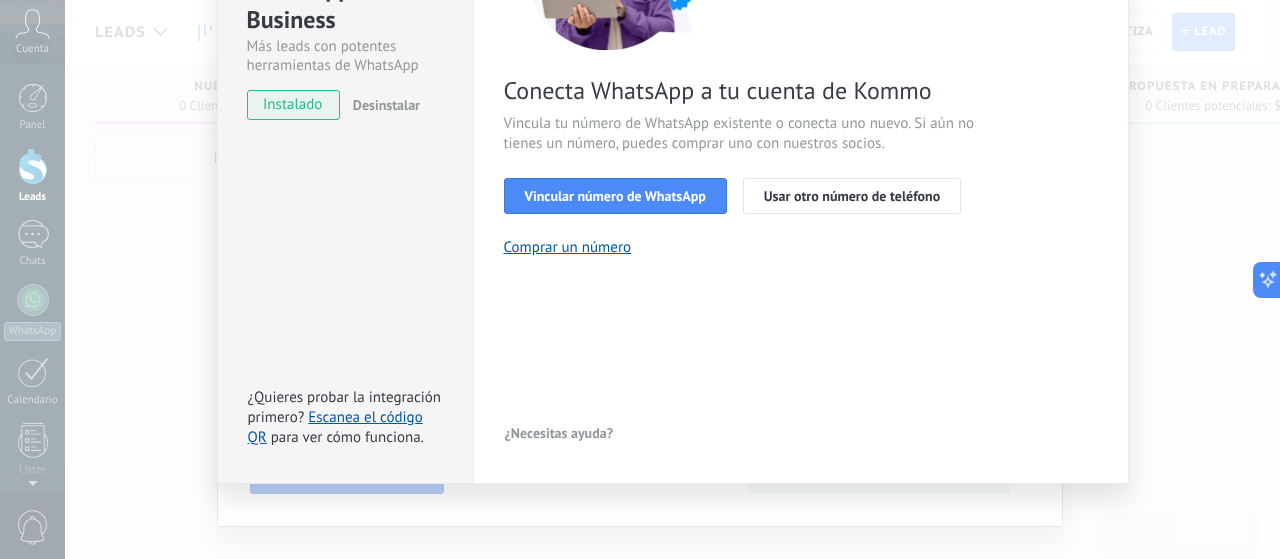 scroll, scrollTop: 171, scrollLeft: 0, axis: vertical 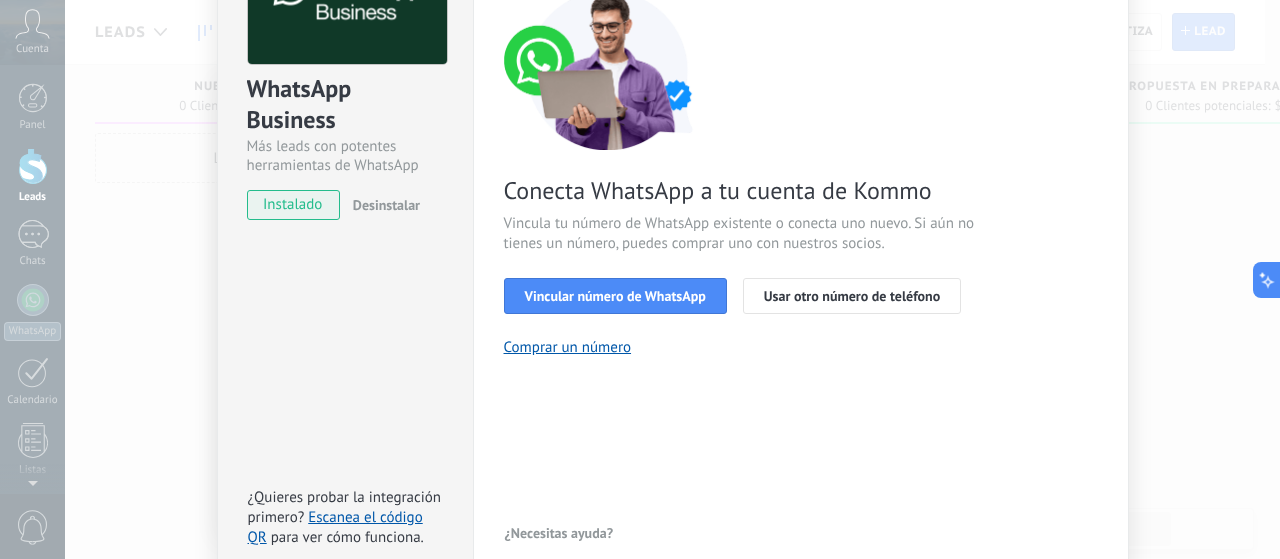 click on "Conecta WhatsApp a tu cuenta de Kommo Vincula tu número de WhatsApp existente o conecta uno nuevo. Si aún no tienes un número, puedes comprar uno con nuestros socios. Vincular número de WhatsApp Usar otro número de teléfono Comprar un número" at bounding box center [801, 173] 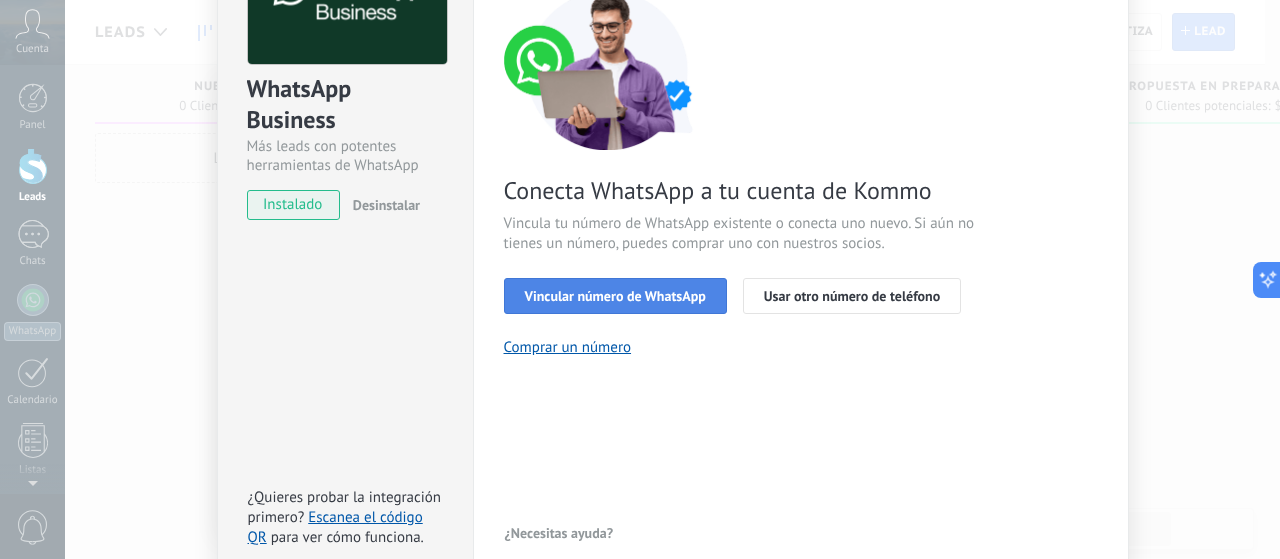 drag, startPoint x: 643, startPoint y: 295, endPoint x: 683, endPoint y: 375, distance: 89.44272 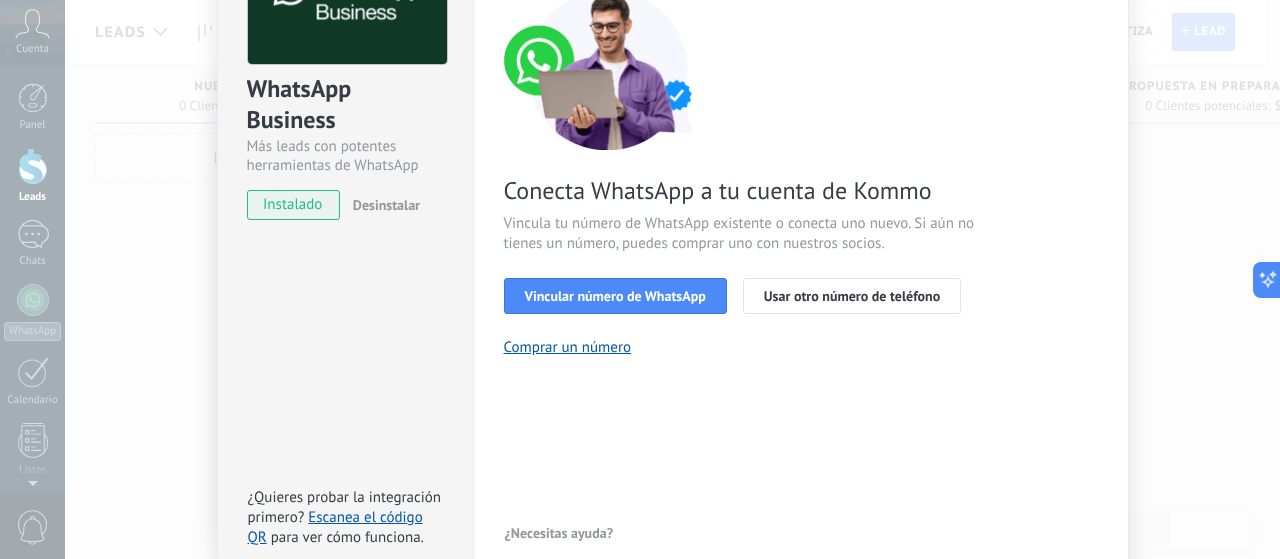 click on "Vincular número de WhatsApp" at bounding box center [615, 296] 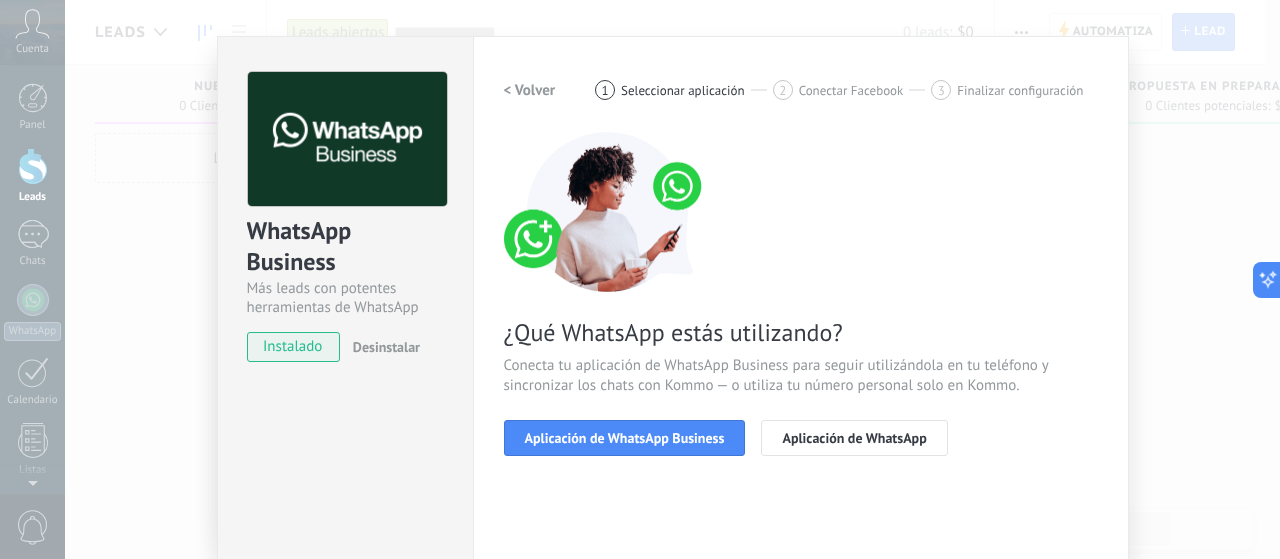 scroll, scrollTop: 0, scrollLeft: 0, axis: both 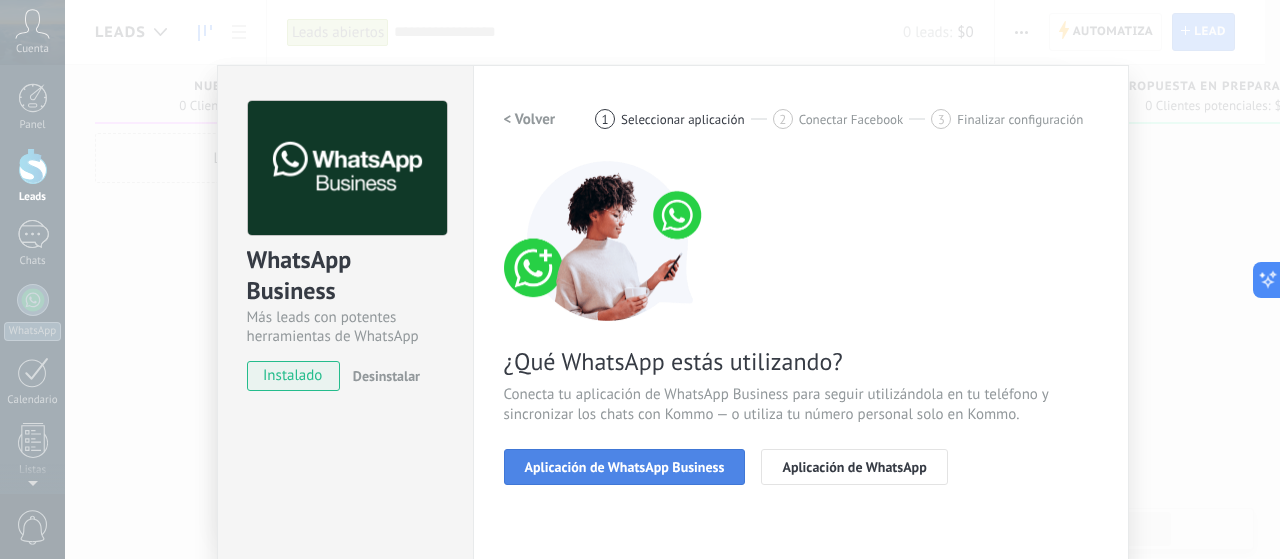 click on "Aplicación de WhatsApp Business" at bounding box center (625, 467) 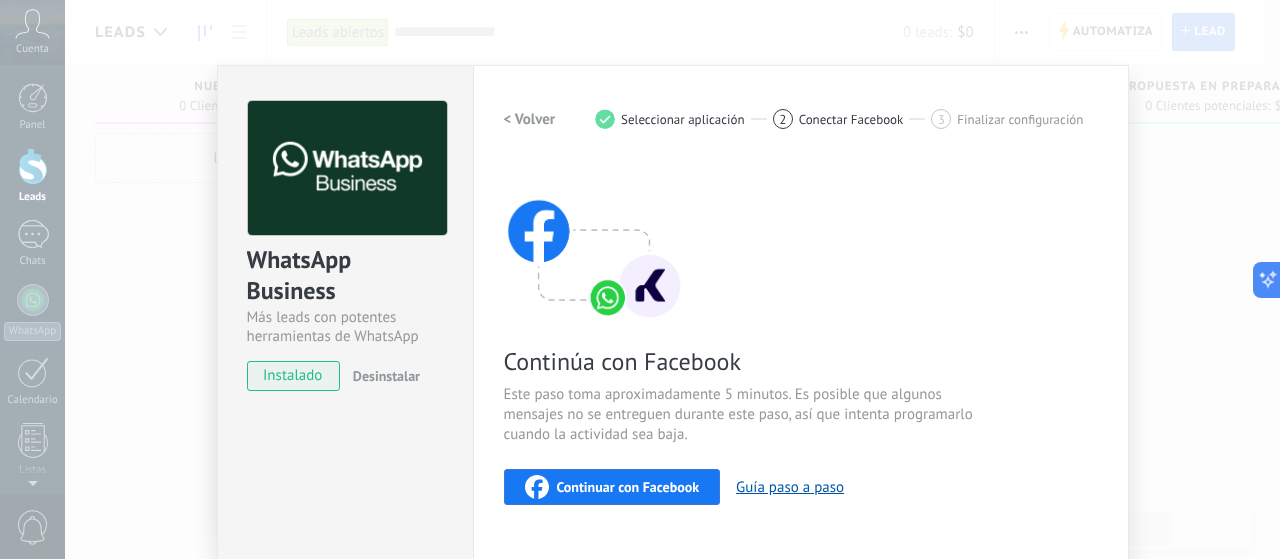 scroll, scrollTop: 100, scrollLeft: 0, axis: vertical 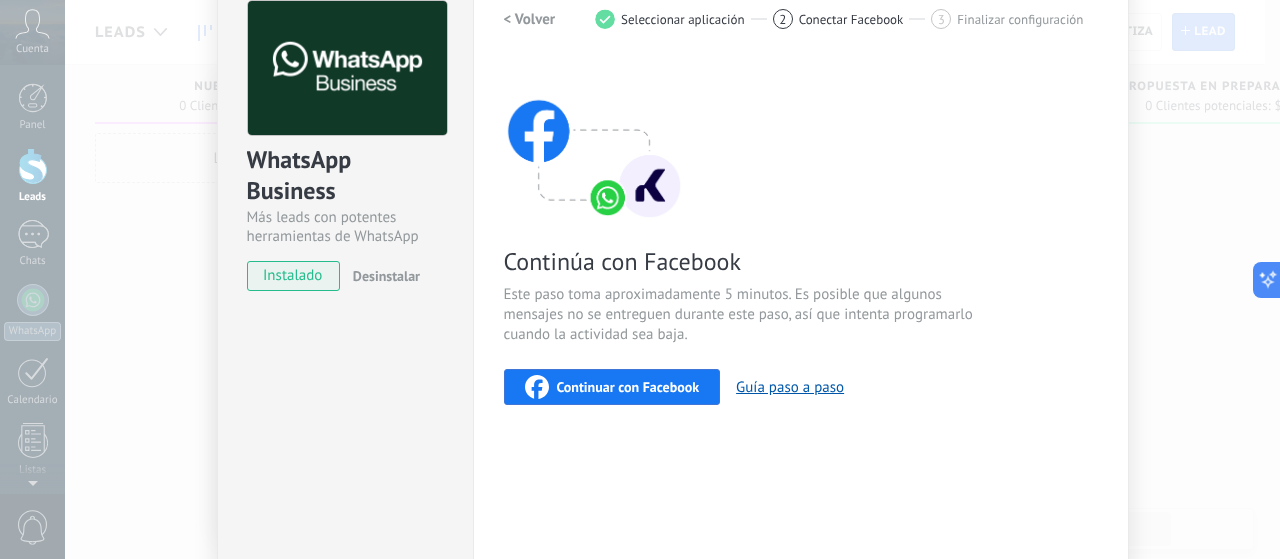 click on "Continuar con Facebook" at bounding box center (628, 387) 